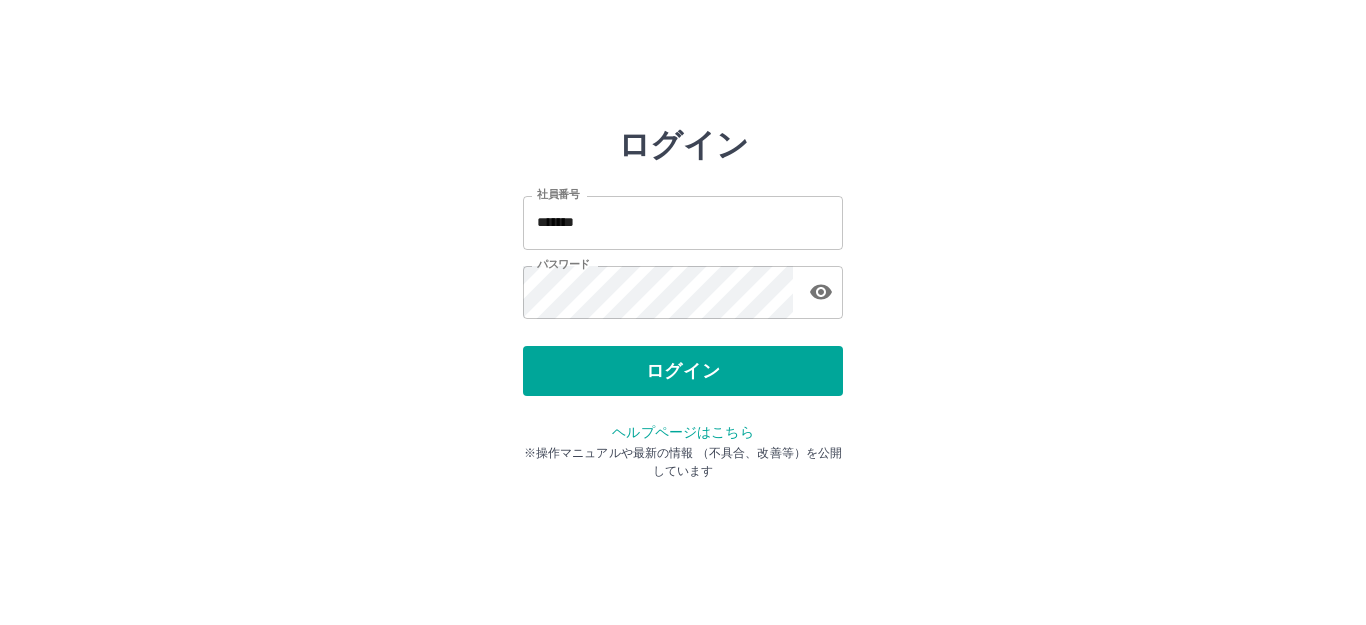 scroll, scrollTop: 0, scrollLeft: 0, axis: both 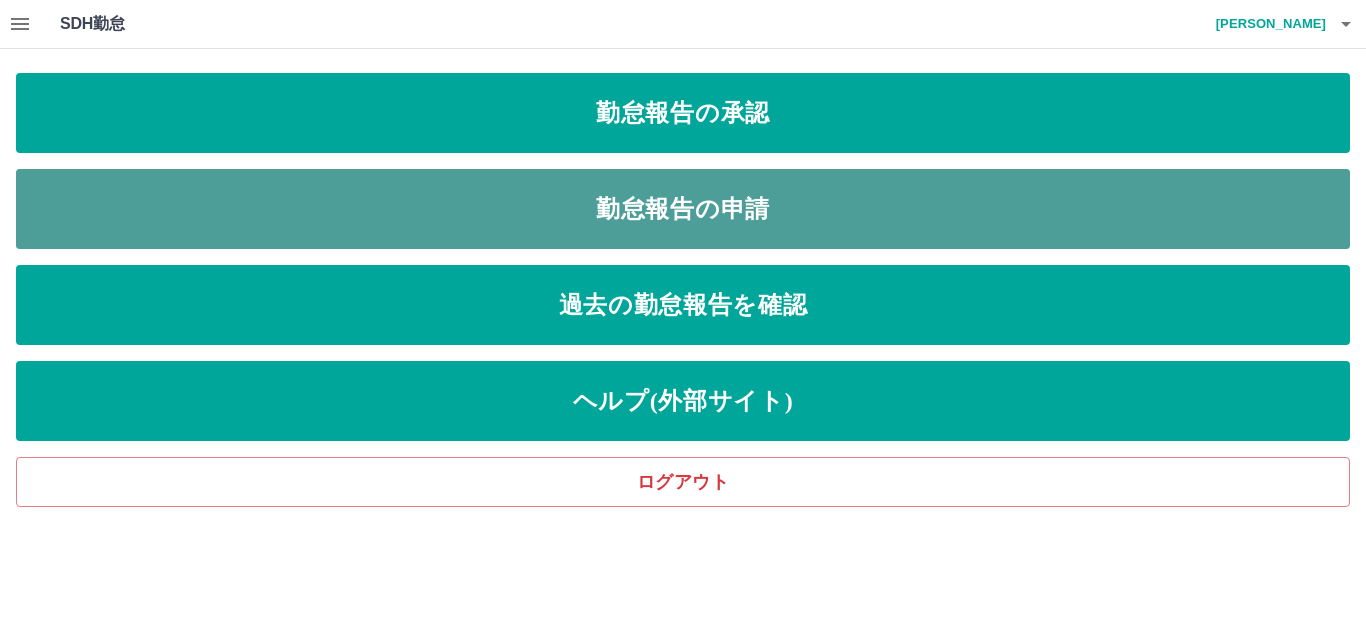 click on "勤怠報告の申請" at bounding box center (683, 209) 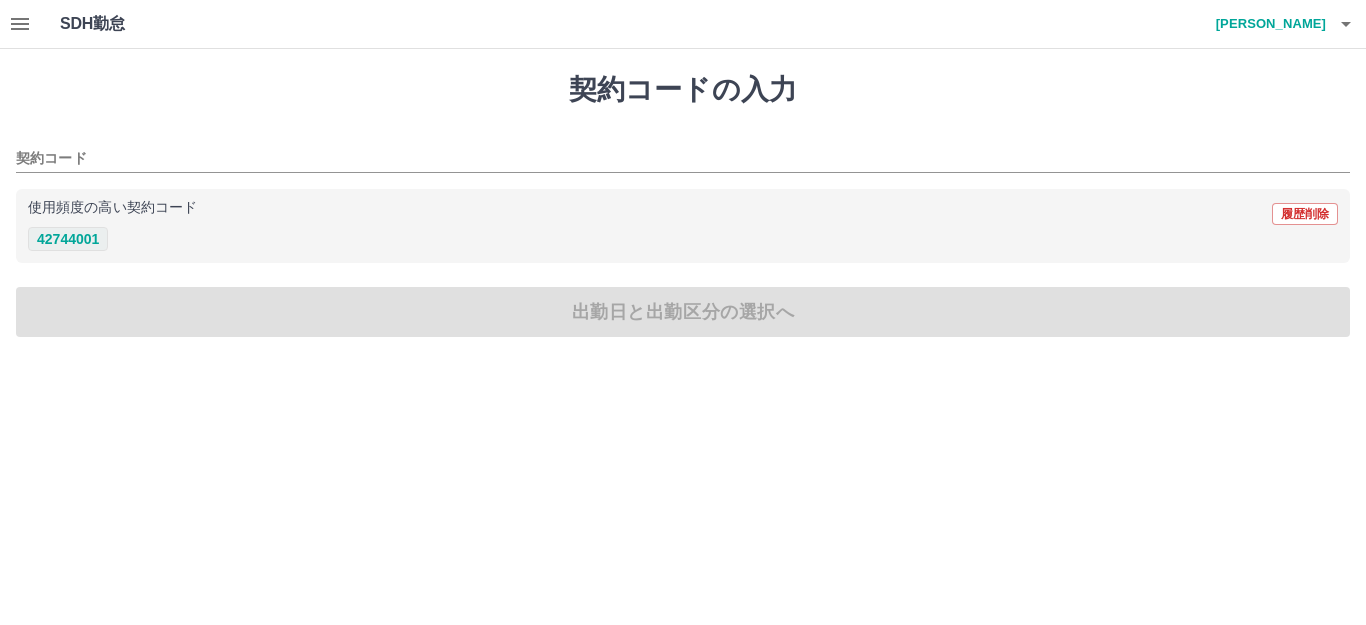 click on "42744001" at bounding box center (68, 239) 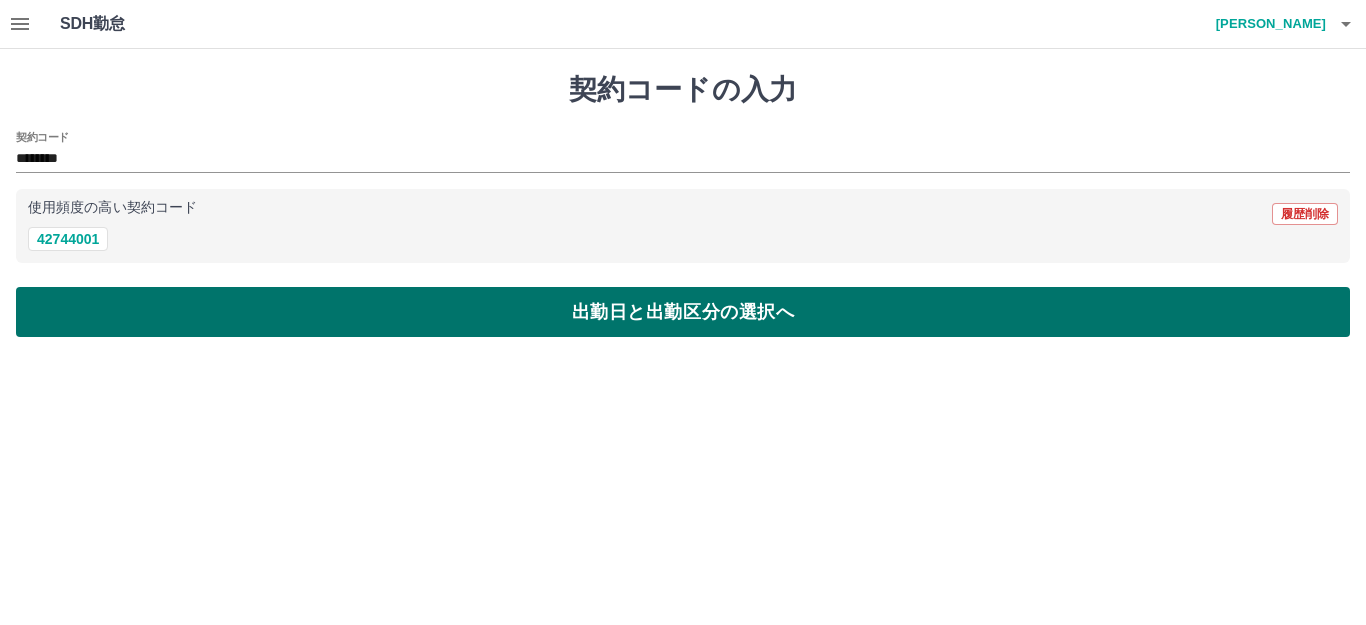 click on "出勤日と出勤区分の選択へ" at bounding box center (683, 312) 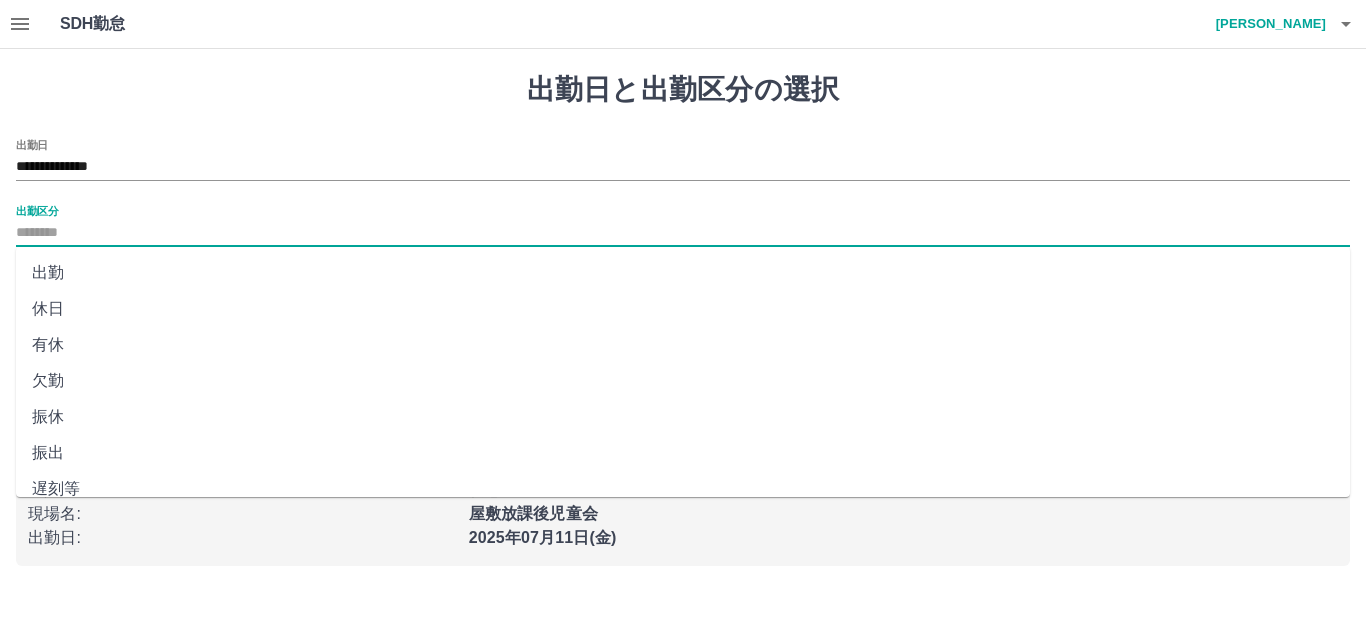 click on "出勤区分" at bounding box center (683, 233) 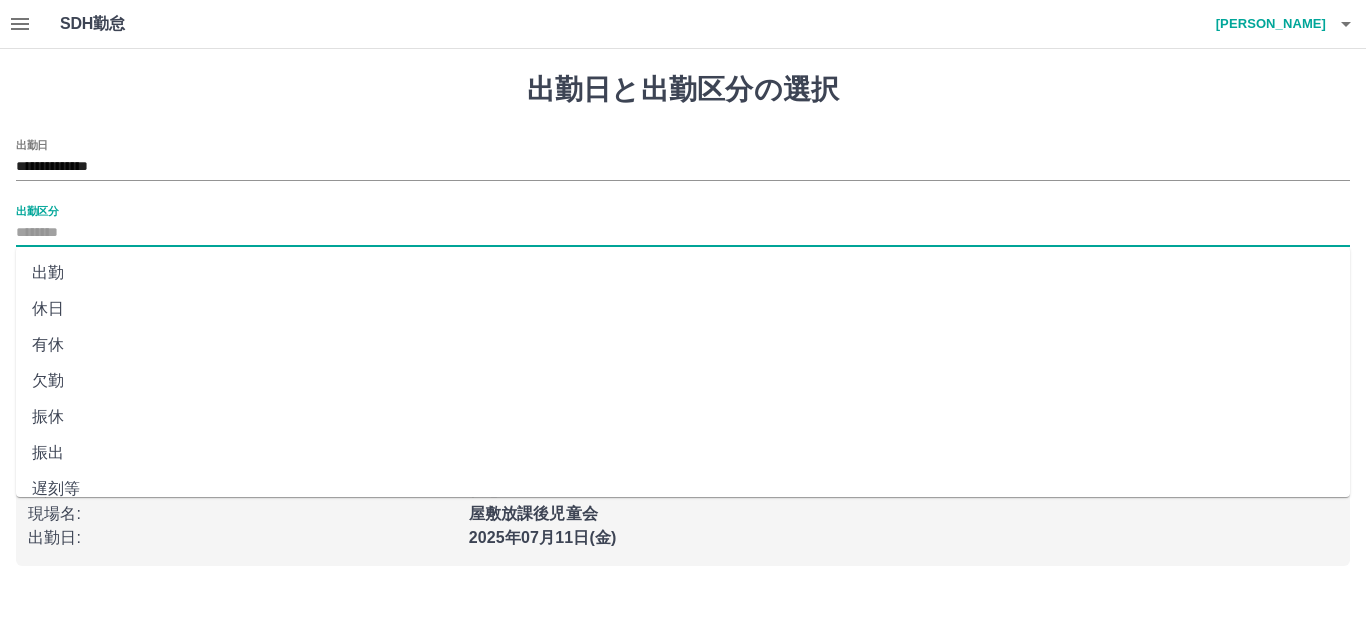 click on "出勤" at bounding box center [683, 273] 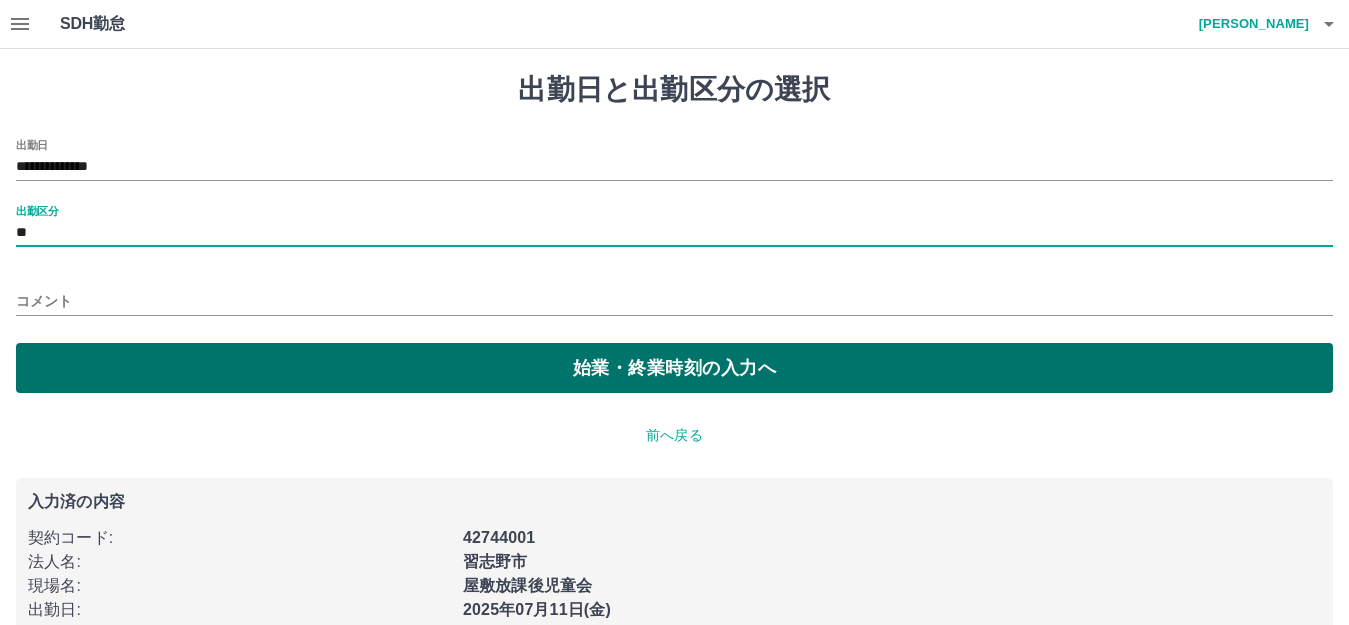 click on "始業・終業時刻の入力へ" at bounding box center (674, 368) 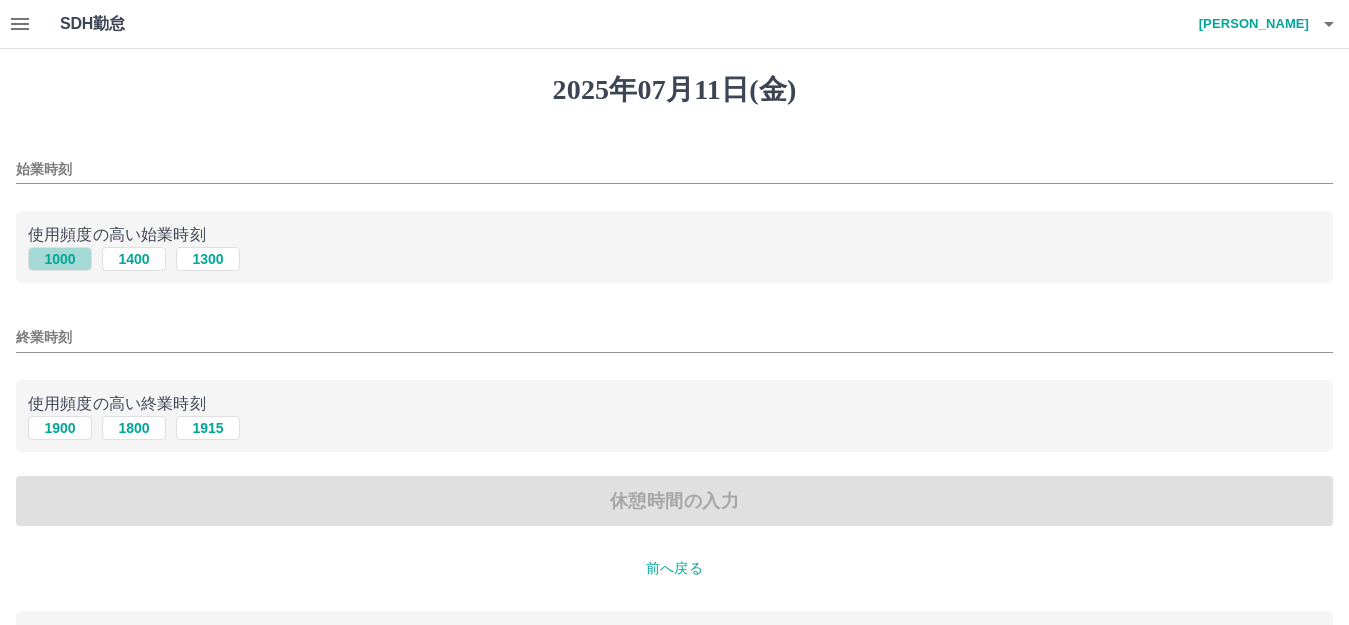 click on "1000" at bounding box center [60, 259] 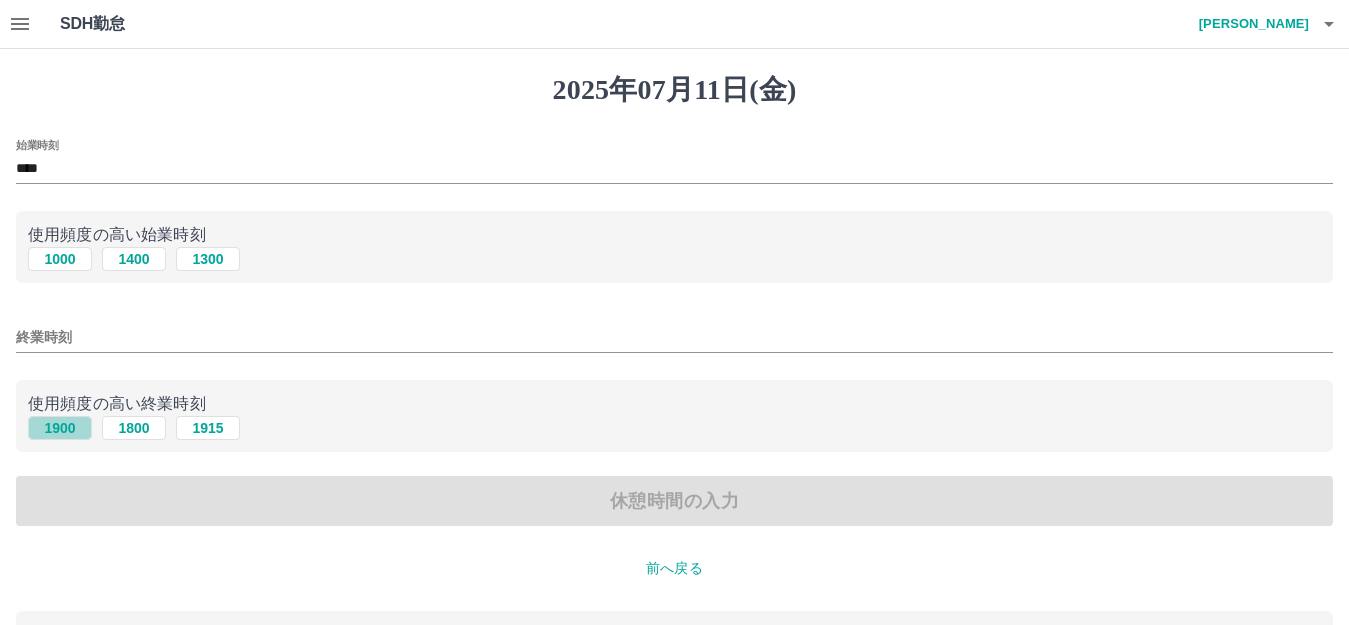 click on "1900" at bounding box center [60, 428] 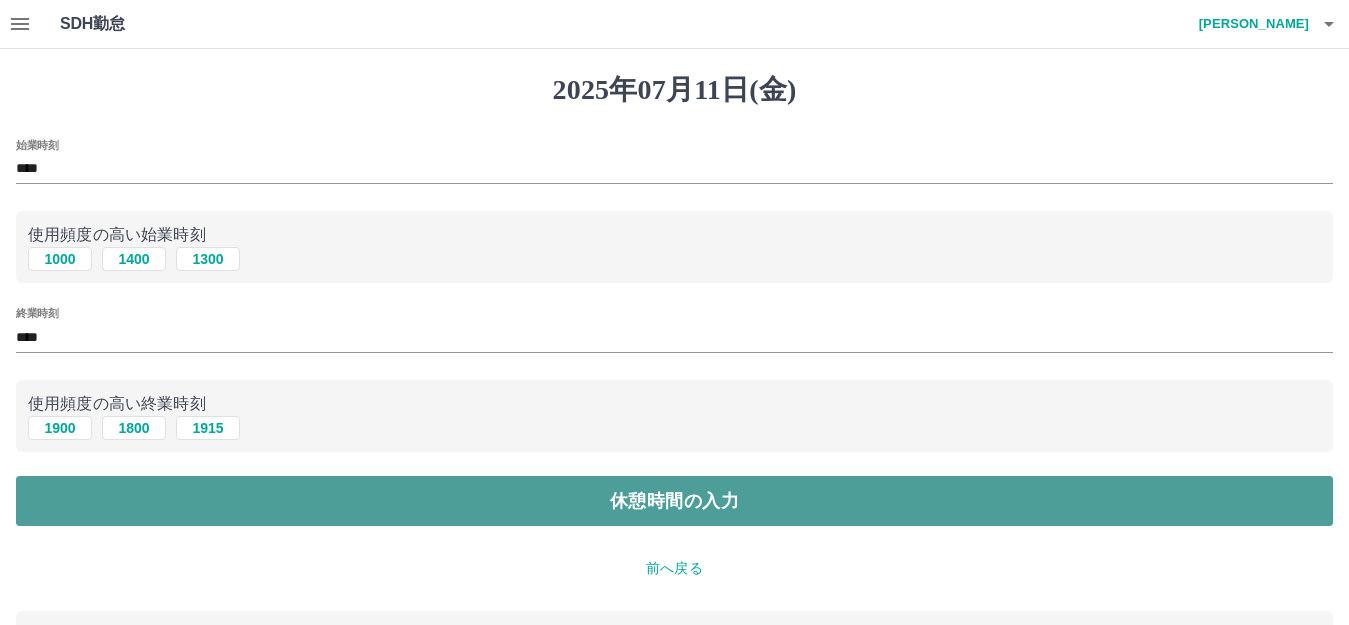 click on "休憩時間の入力" at bounding box center (674, 501) 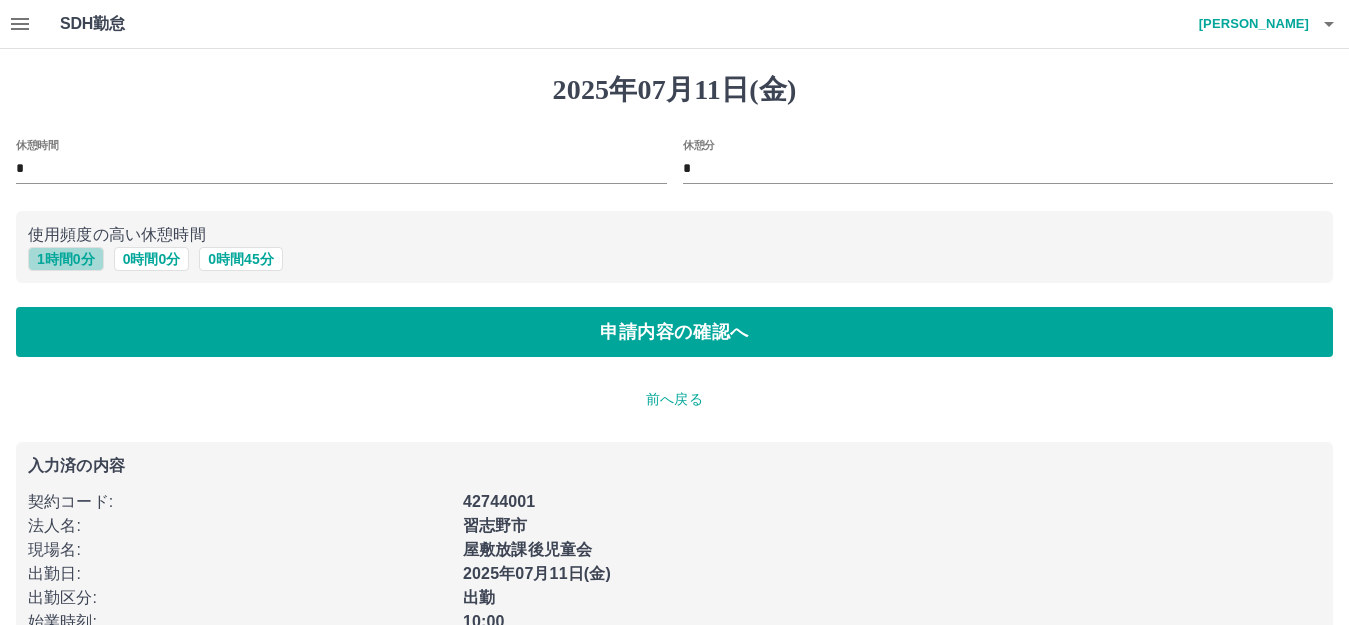 click on "1 時間 0 分" at bounding box center (66, 259) 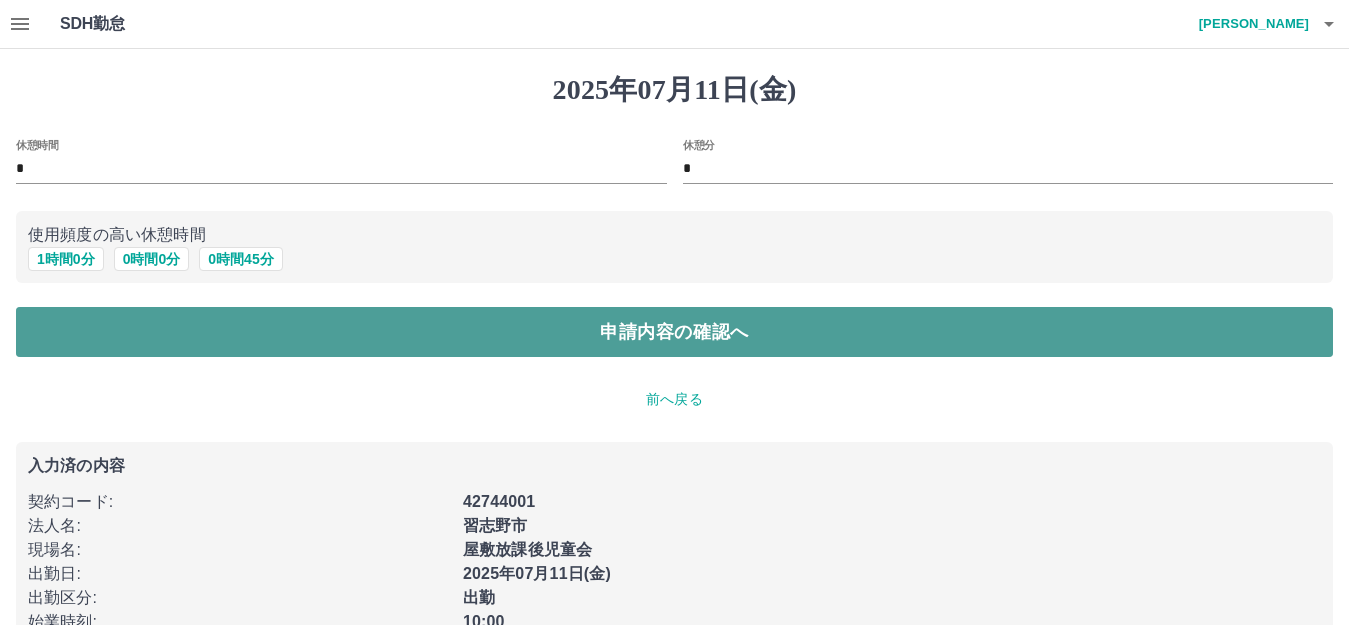 click on "申請内容の確認へ" at bounding box center (674, 332) 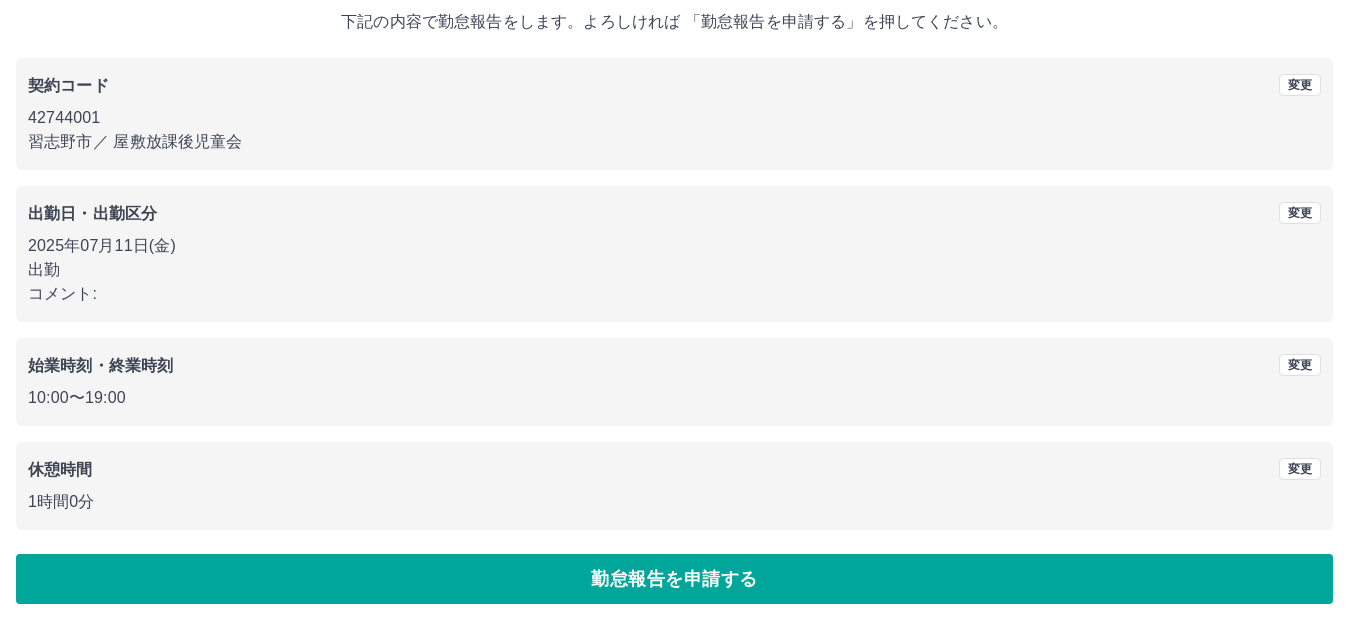 scroll, scrollTop: 124, scrollLeft: 0, axis: vertical 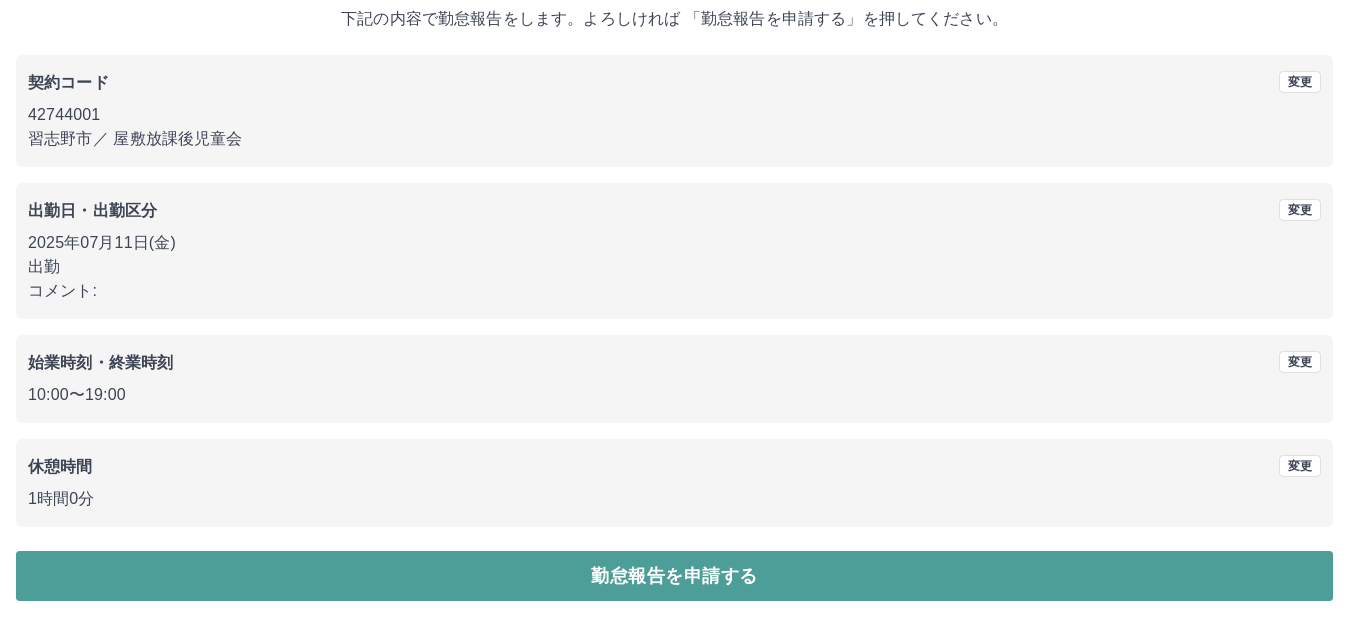 click on "勤怠報告を申請する" at bounding box center (674, 576) 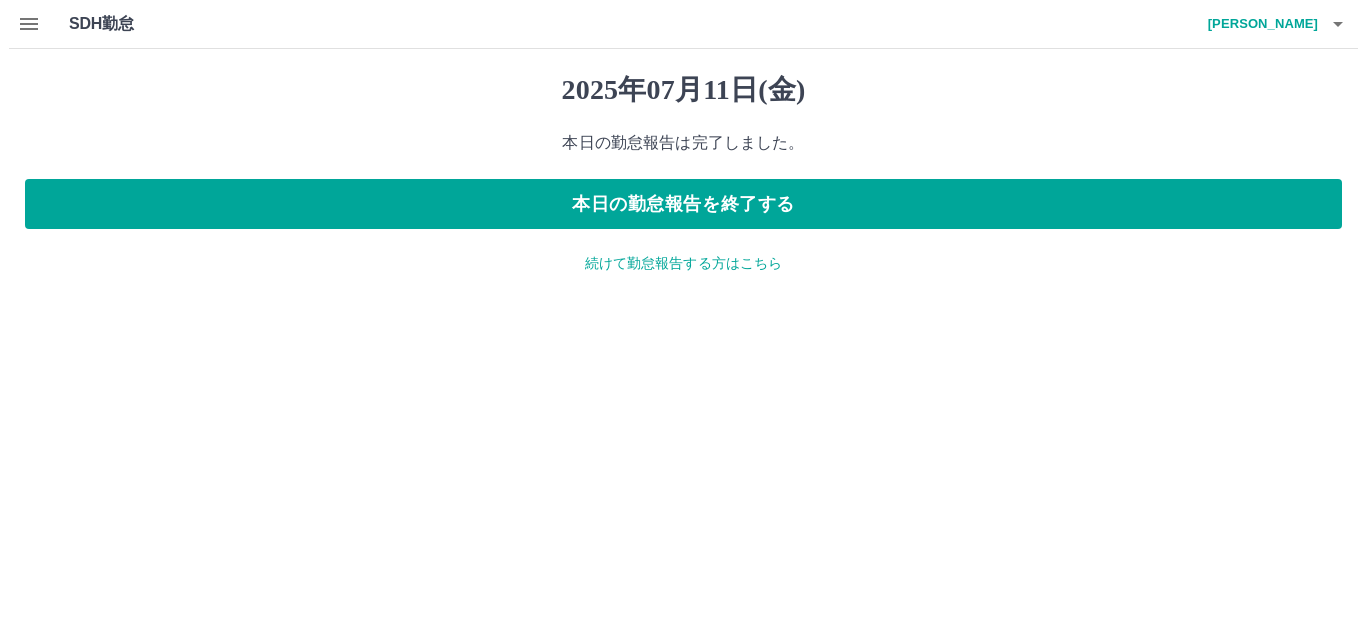 scroll, scrollTop: 0, scrollLeft: 0, axis: both 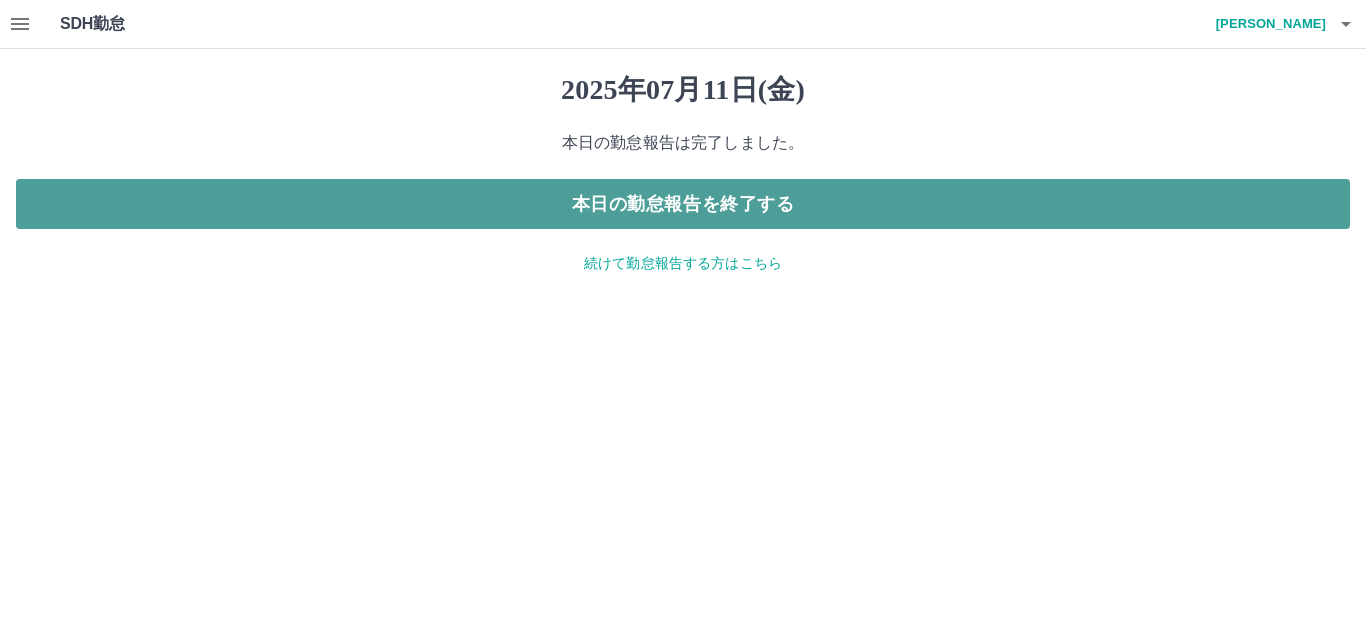 click on "本日の勤怠報告を終了する" at bounding box center [683, 204] 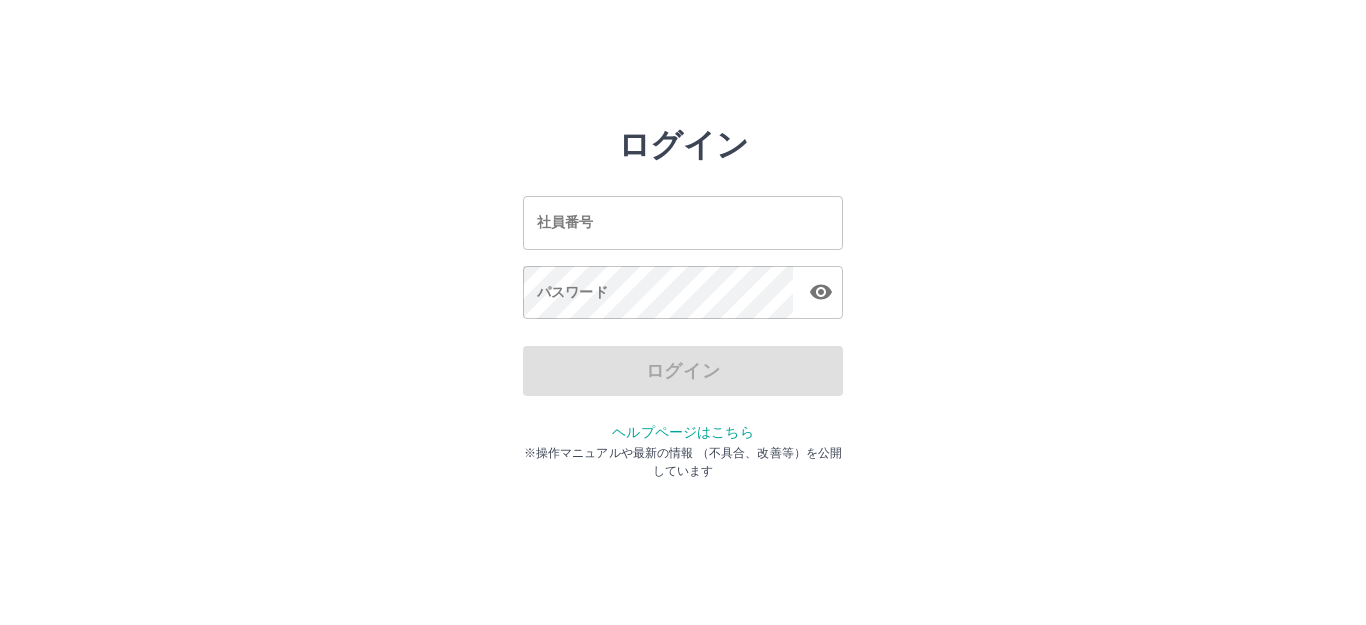 scroll, scrollTop: 0, scrollLeft: 0, axis: both 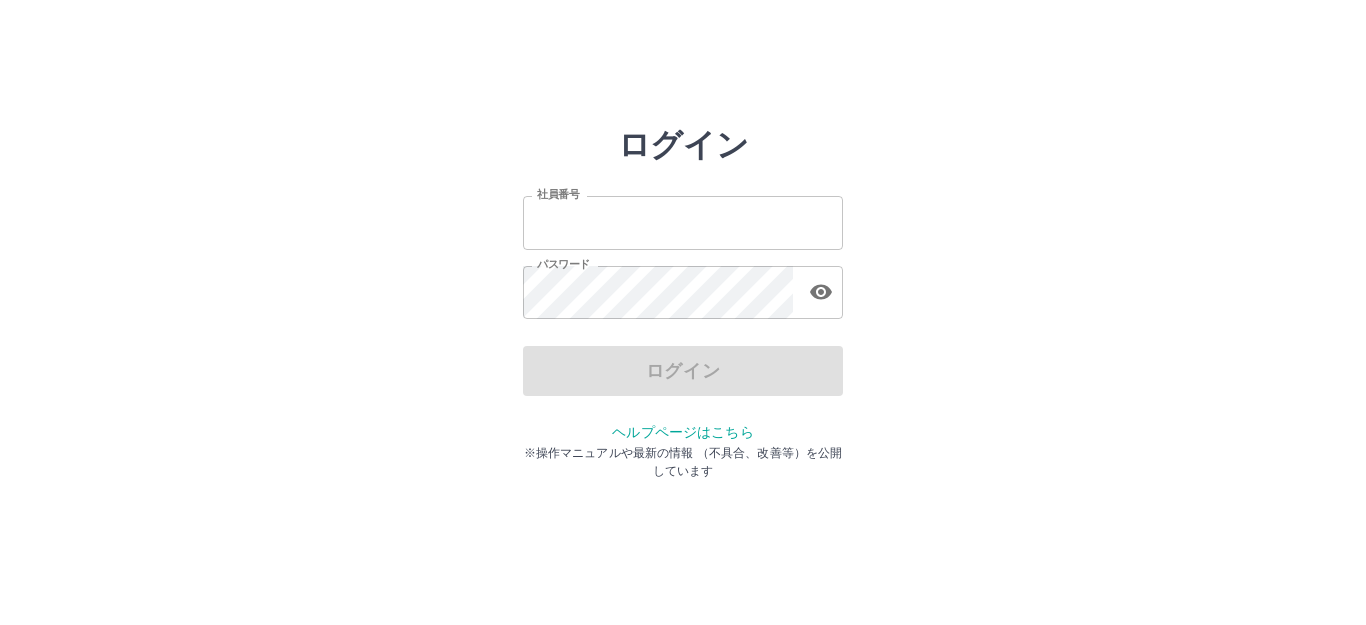 type on "*******" 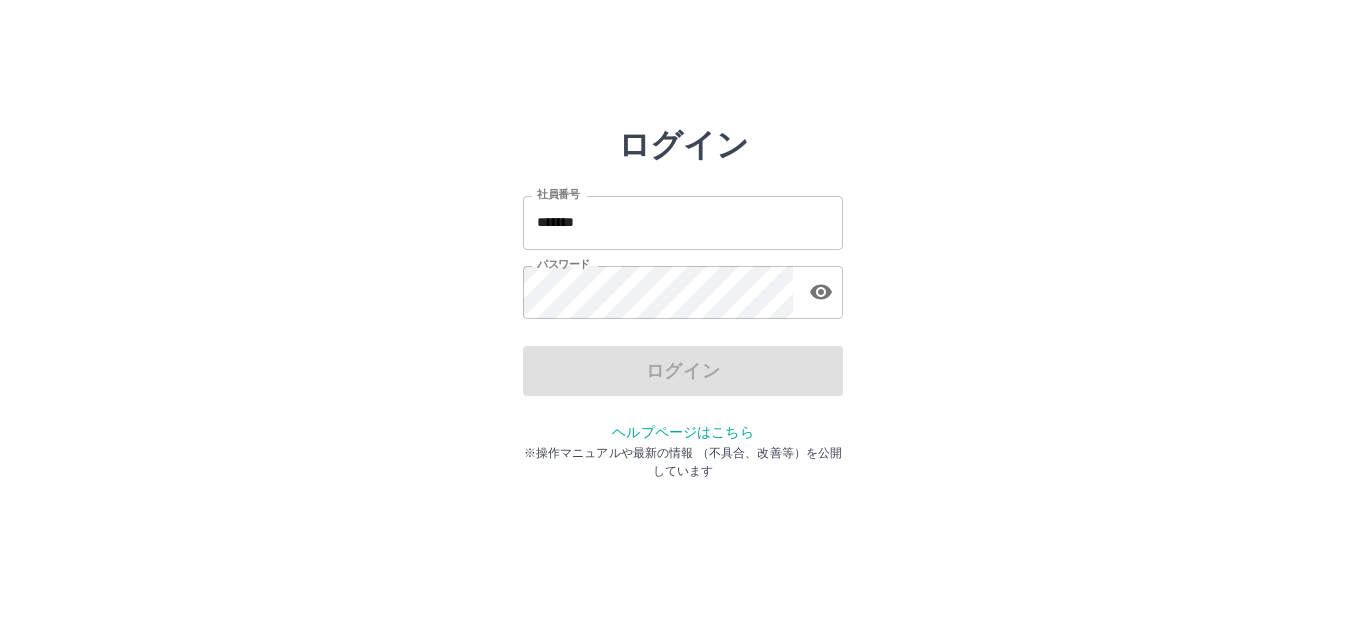 click on "ログイン" at bounding box center (683, 371) 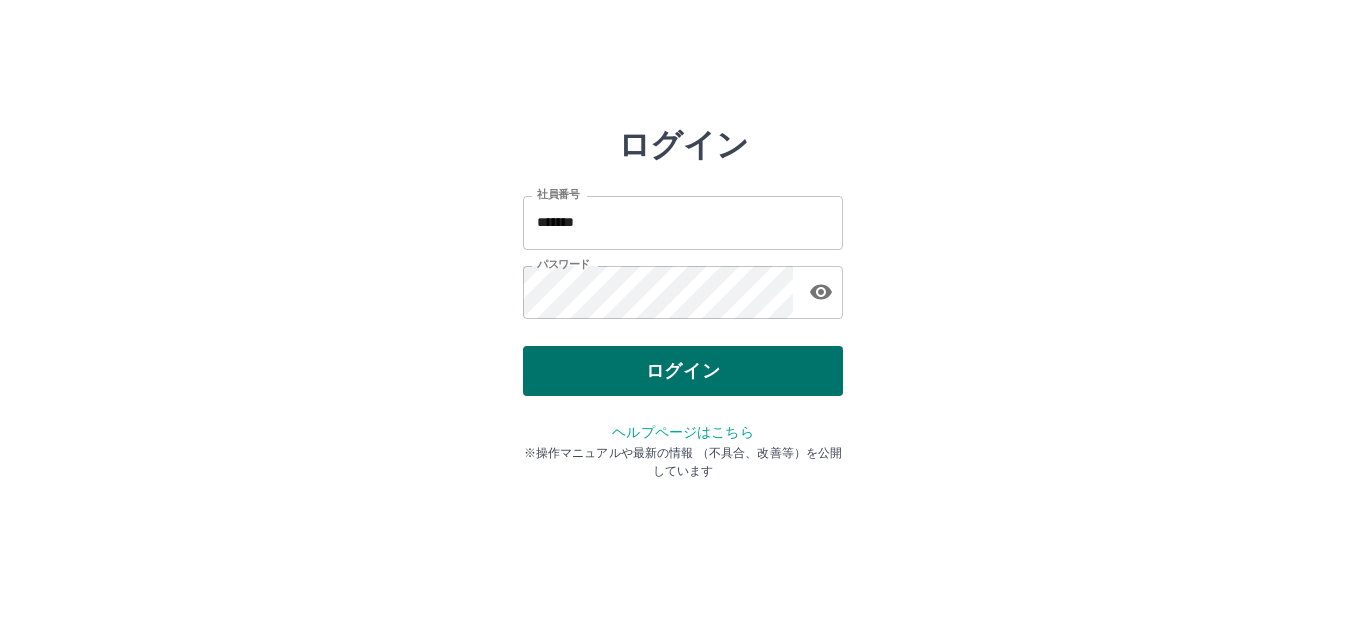 click on "ログイン" at bounding box center (683, 371) 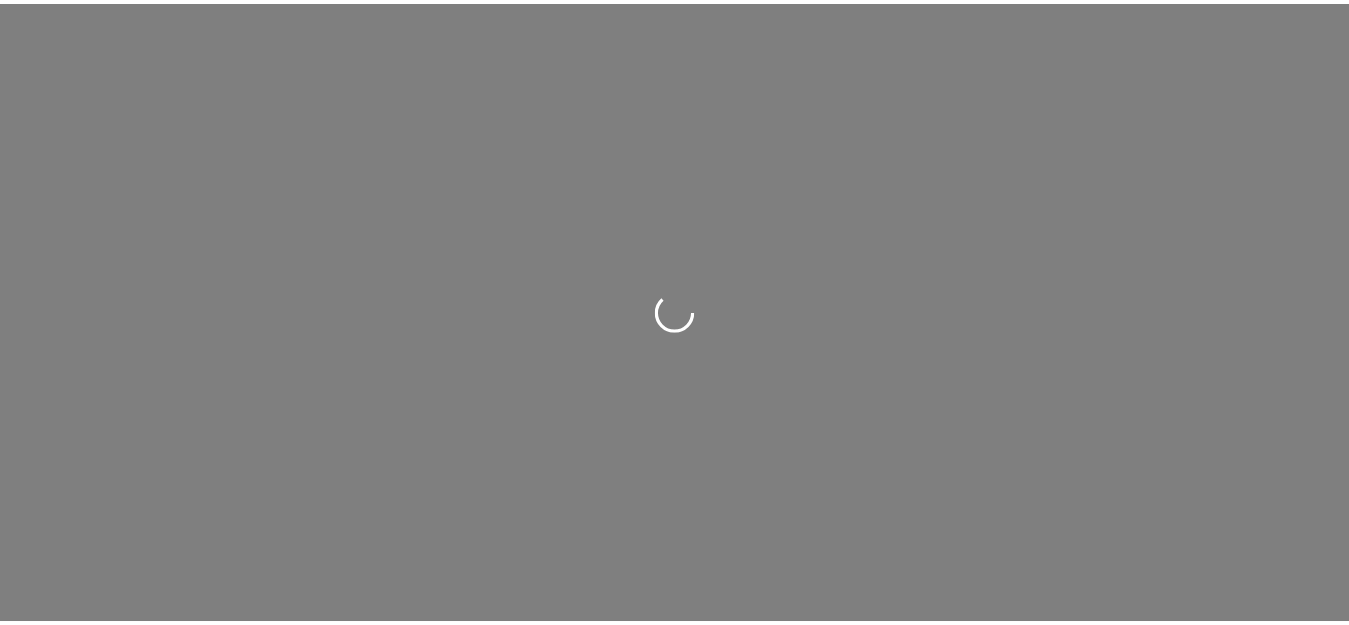 scroll, scrollTop: 0, scrollLeft: 0, axis: both 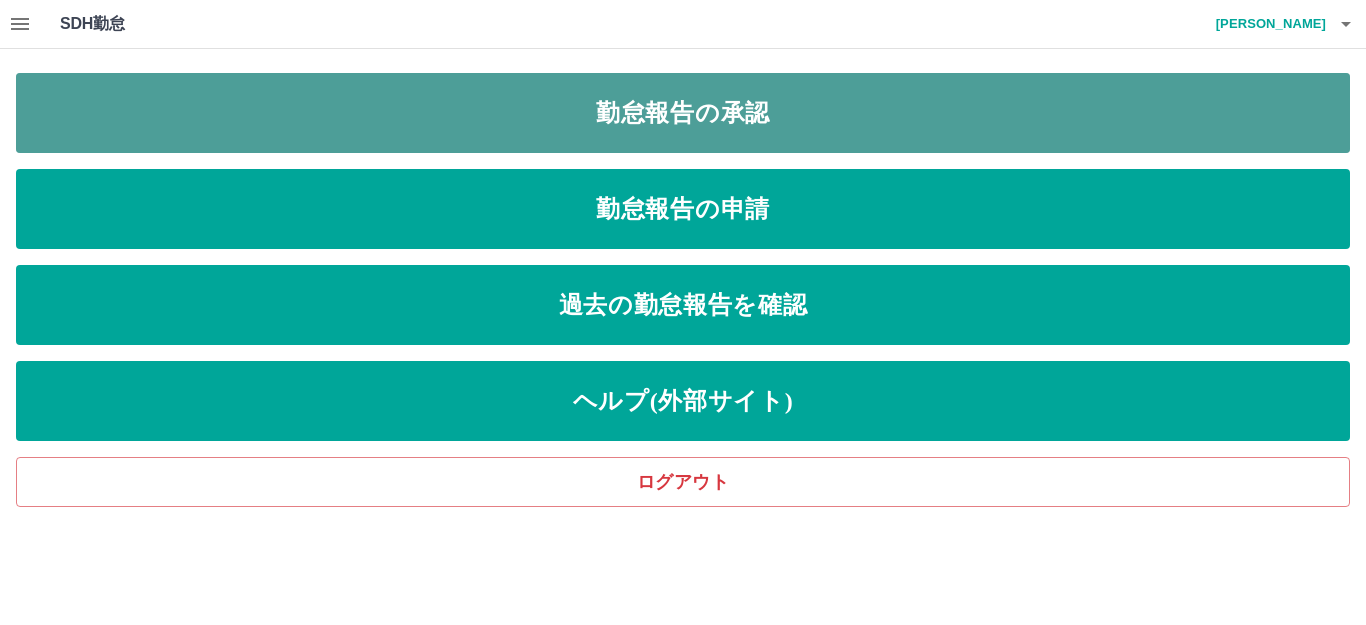 click on "勤怠報告の承認" at bounding box center (683, 113) 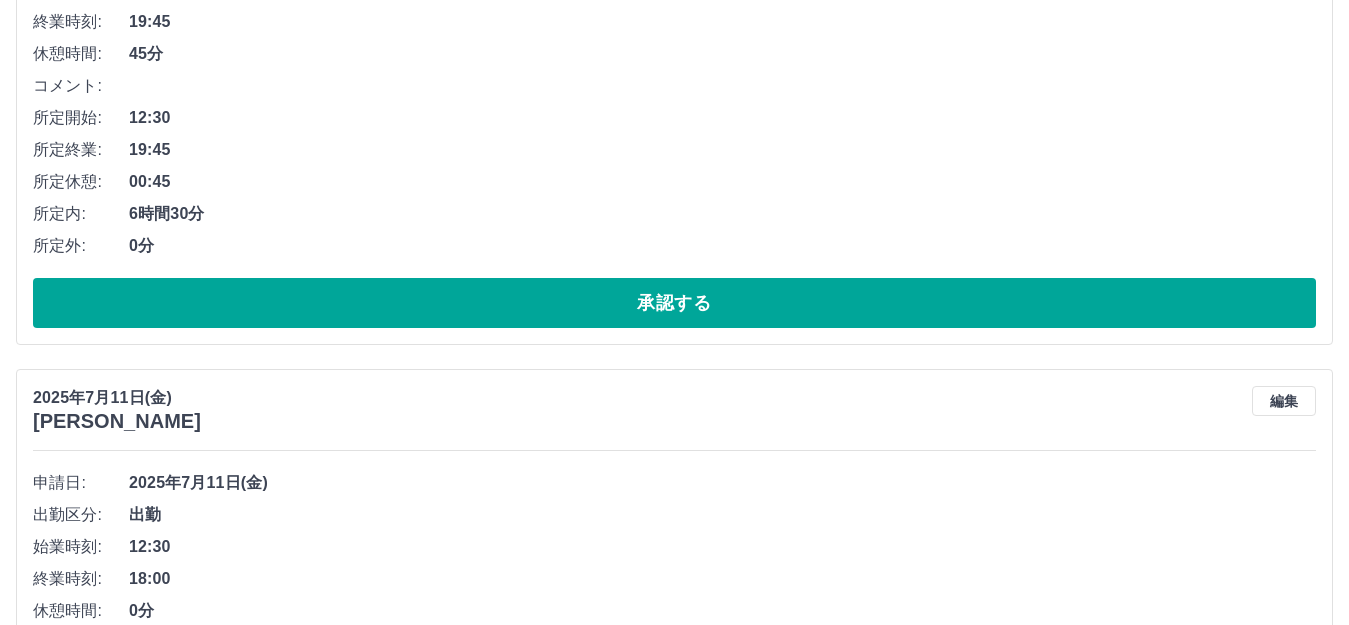 scroll, scrollTop: 700, scrollLeft: 0, axis: vertical 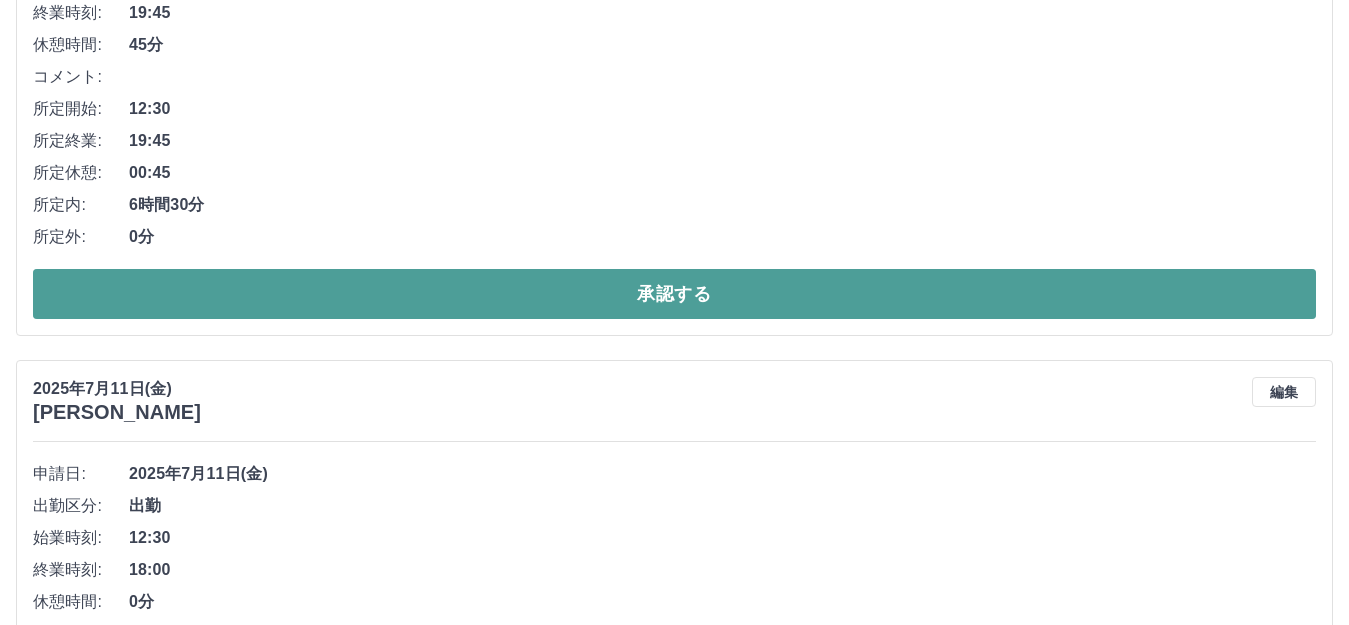 click on "承認する" at bounding box center (674, 294) 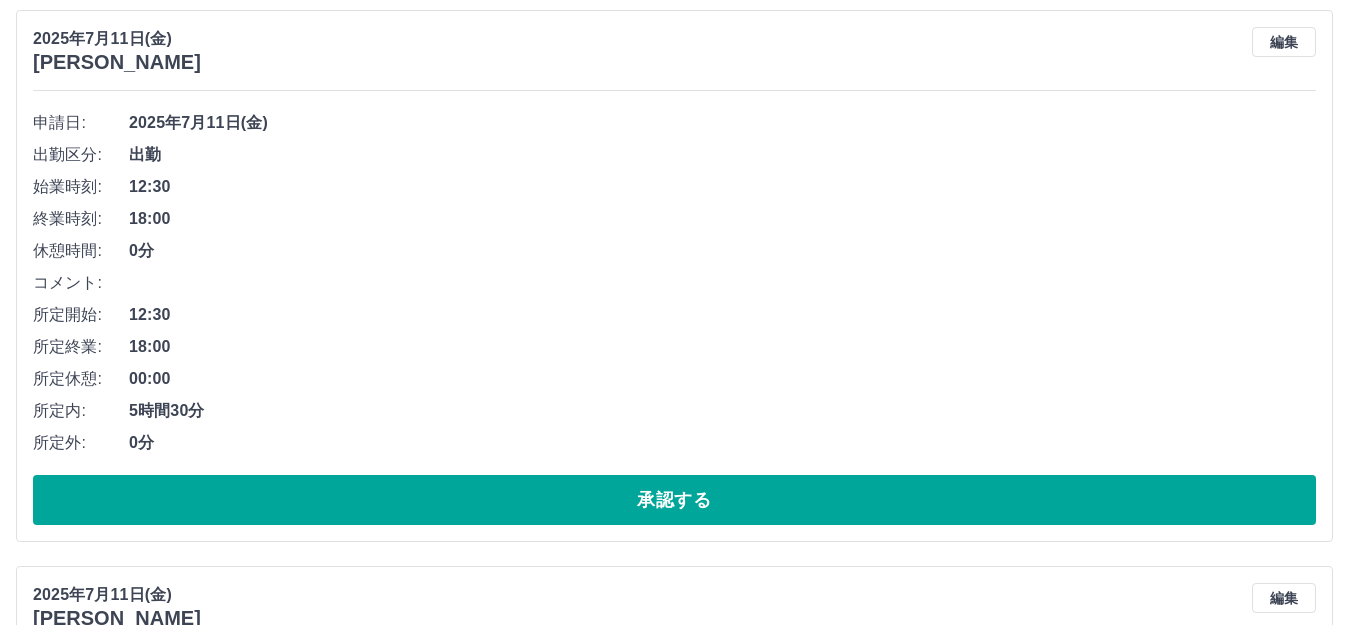 scroll, scrollTop: 500, scrollLeft: 0, axis: vertical 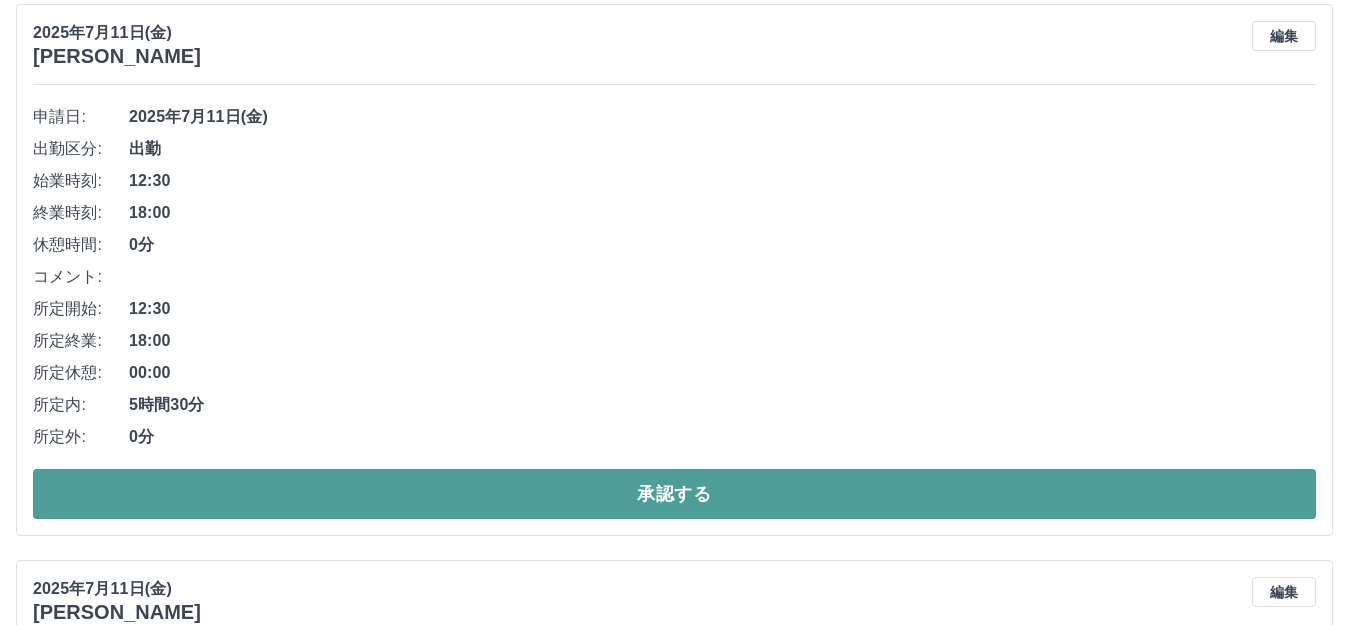 click on "承認する" at bounding box center [674, 494] 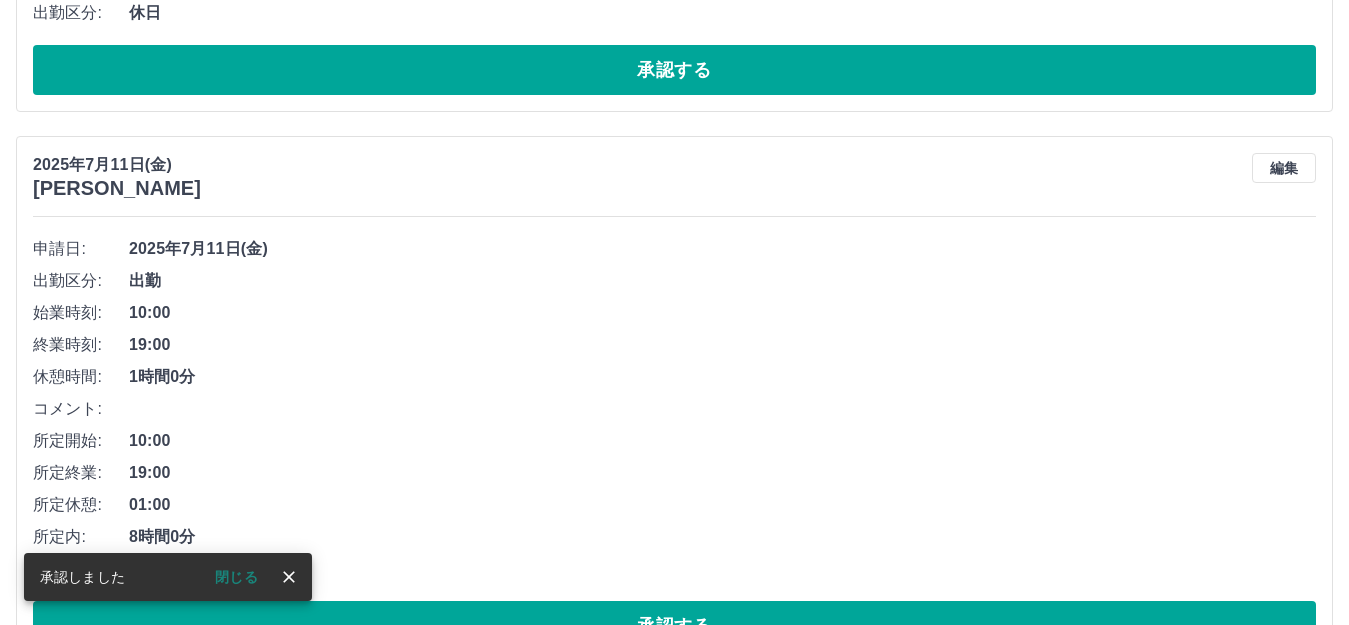 scroll, scrollTop: 437, scrollLeft: 0, axis: vertical 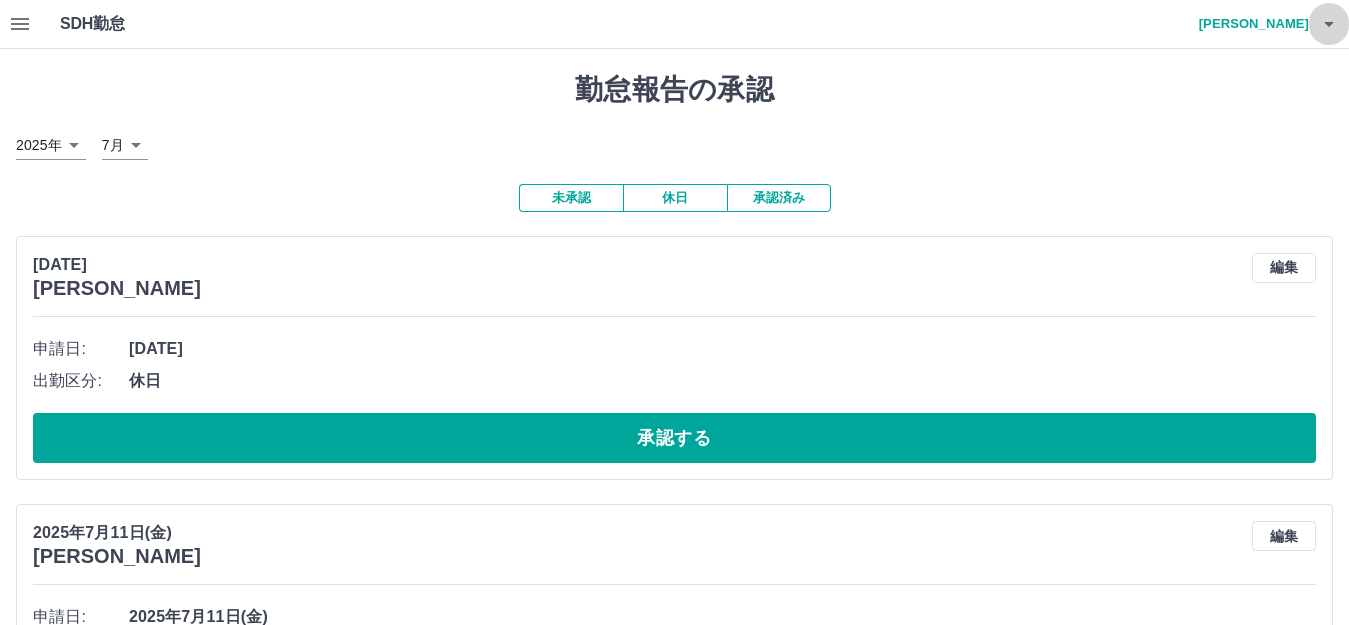 click 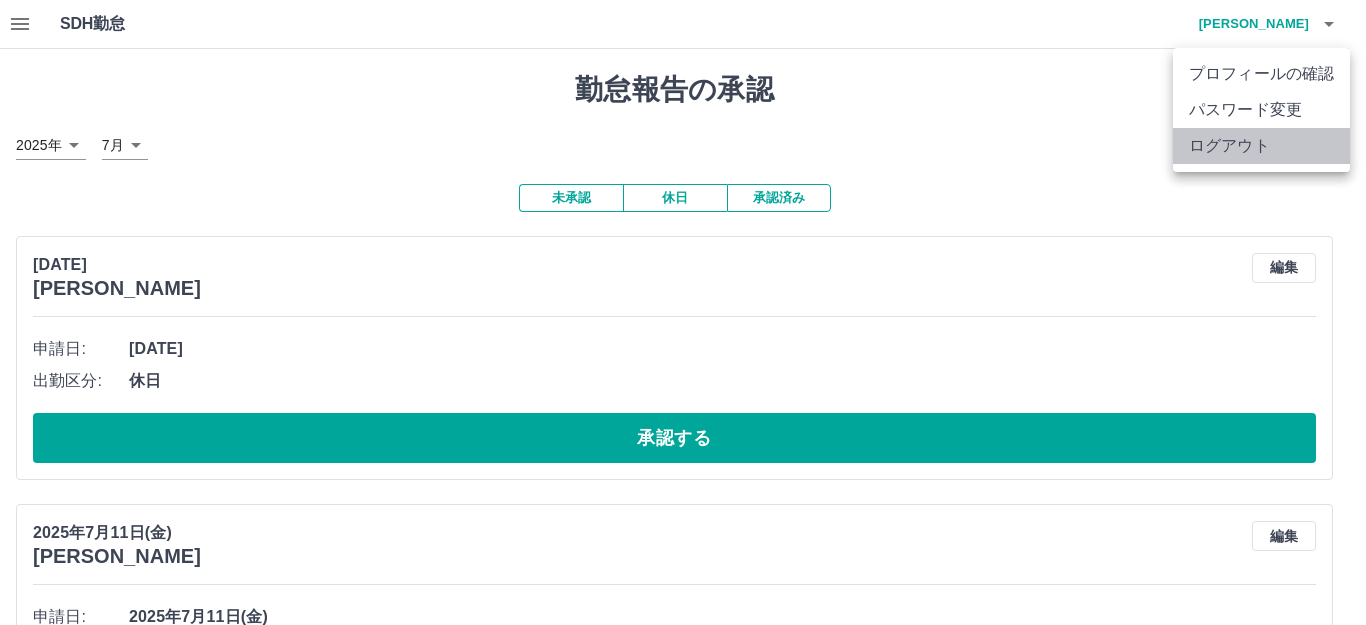 click on "ログアウト" at bounding box center (1261, 146) 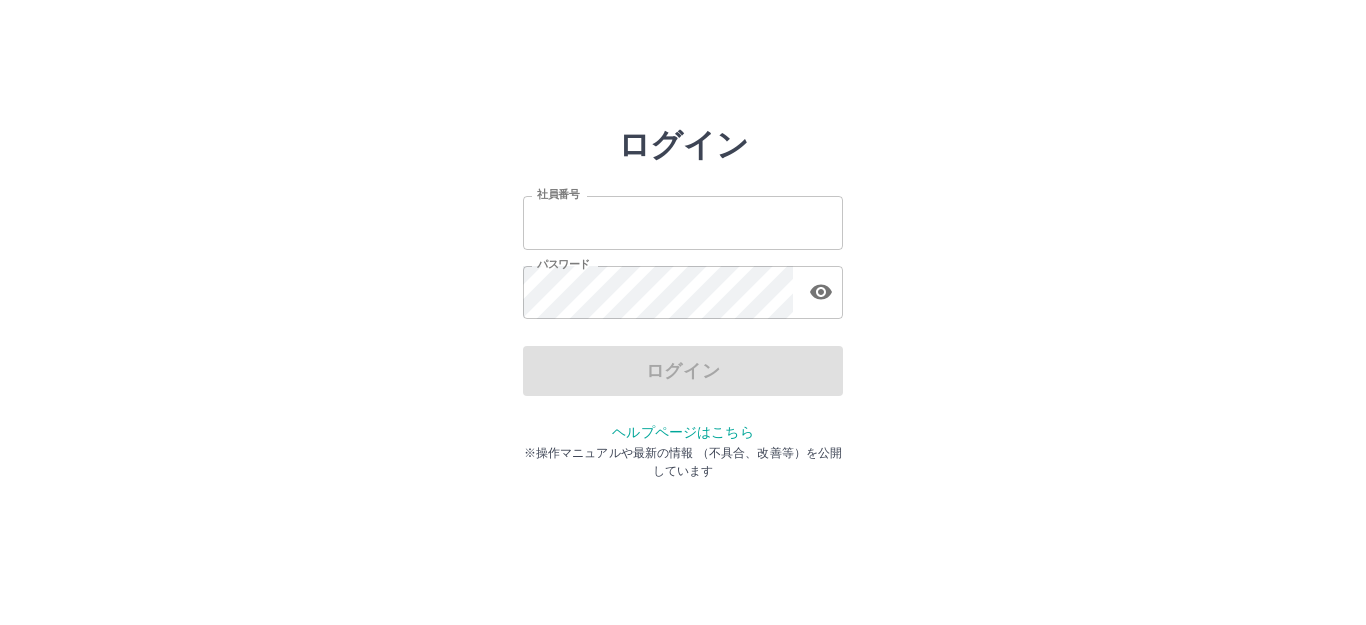 scroll, scrollTop: 0, scrollLeft: 0, axis: both 